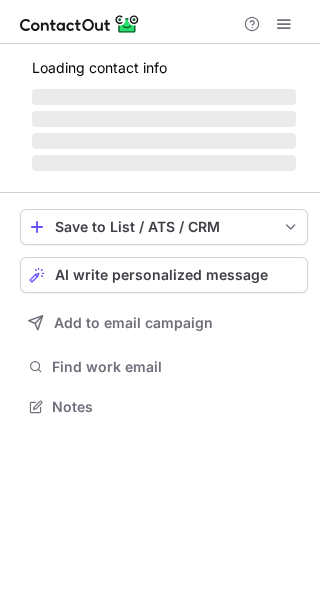 scroll, scrollTop: 0, scrollLeft: 0, axis: both 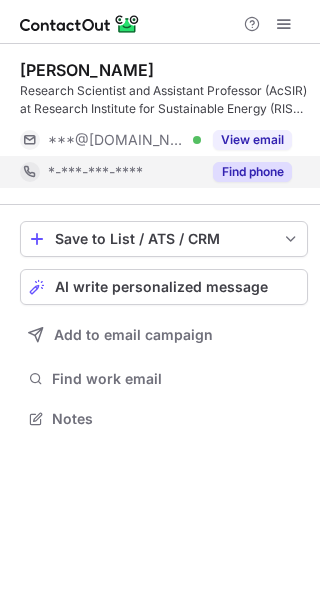 click on "Find phone" at bounding box center (252, 172) 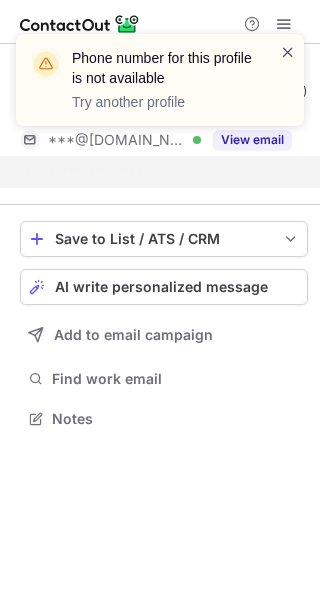 click at bounding box center [288, 52] 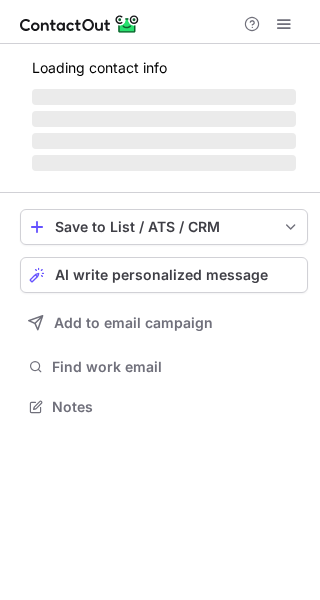 scroll, scrollTop: 0, scrollLeft: 0, axis: both 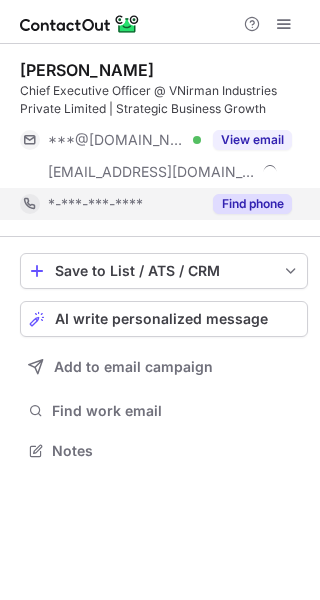 click on "Find phone" at bounding box center (252, 204) 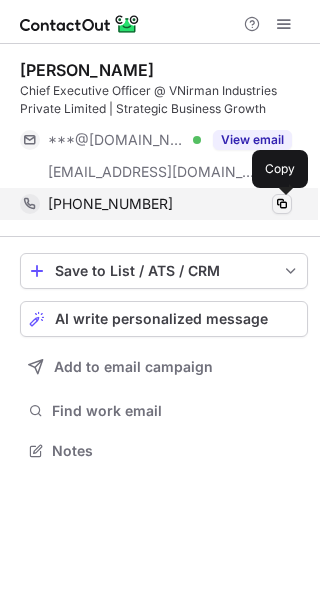 click at bounding box center (282, 204) 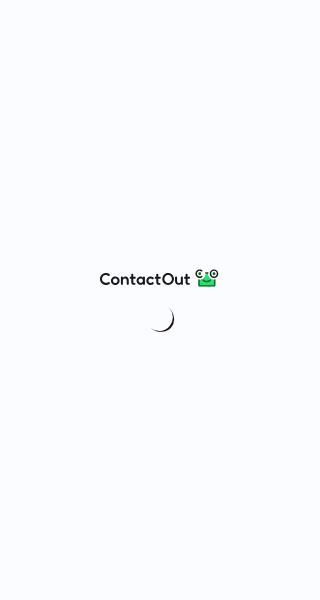 scroll, scrollTop: 0, scrollLeft: 0, axis: both 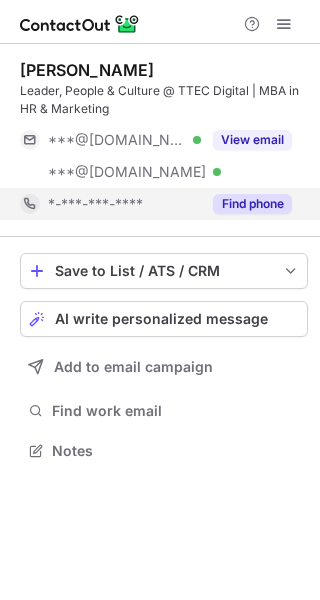 click on "Find phone" at bounding box center (252, 204) 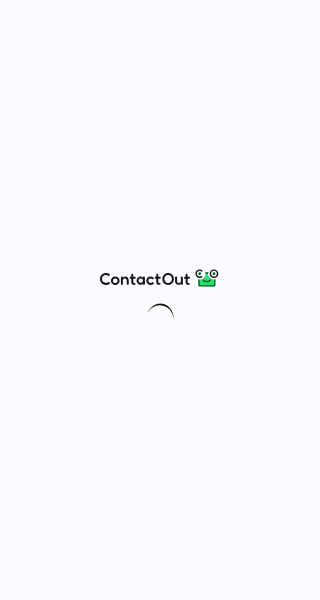 scroll, scrollTop: 0, scrollLeft: 0, axis: both 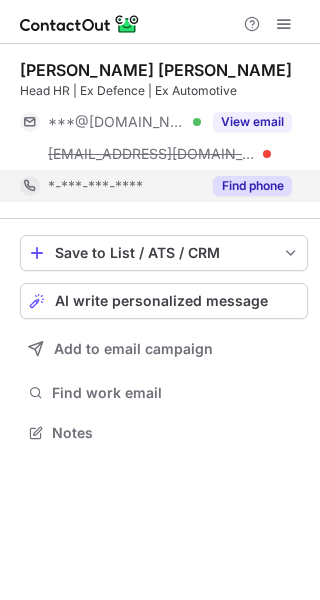 click on "Find phone" at bounding box center (252, 186) 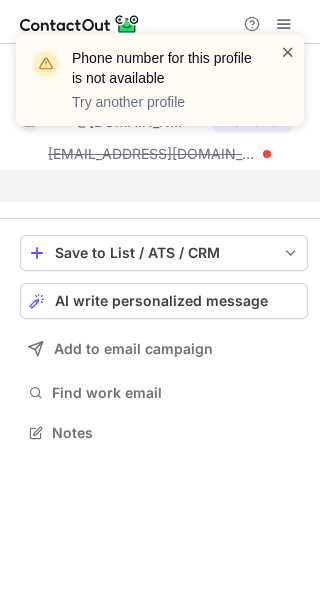 click at bounding box center [288, 52] 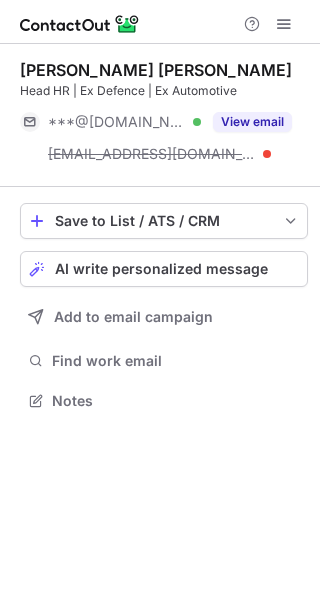scroll, scrollTop: 386, scrollLeft: 320, axis: both 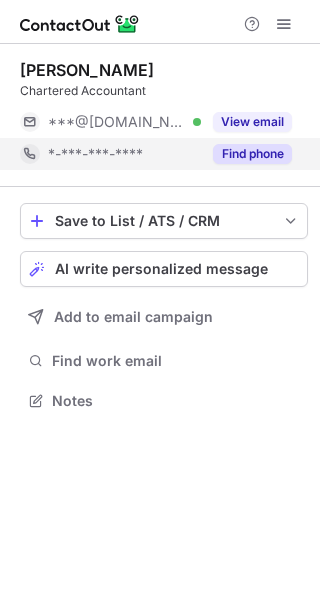 click on "Find phone" at bounding box center (252, 154) 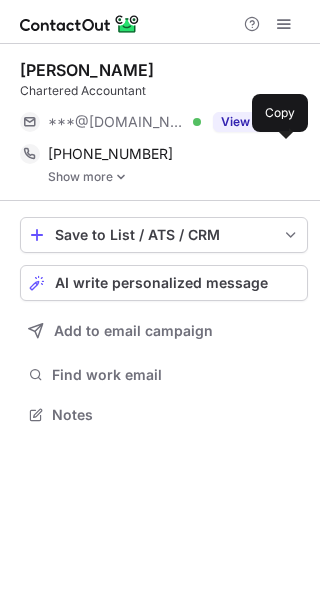 scroll, scrollTop: 10, scrollLeft: 10, axis: both 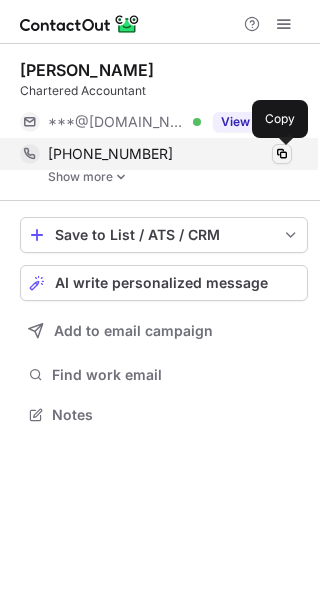 click at bounding box center (282, 154) 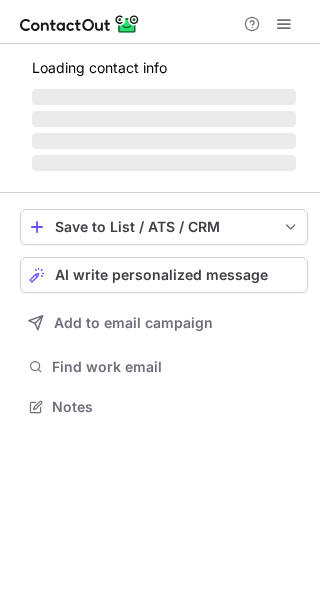 scroll, scrollTop: 0, scrollLeft: 0, axis: both 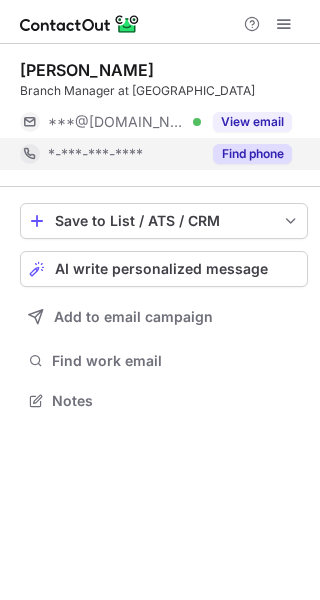click on "Find phone" at bounding box center (252, 154) 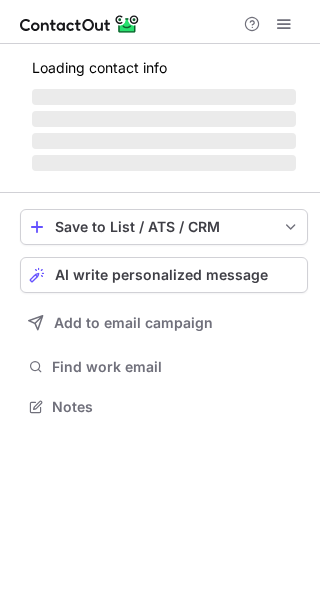 scroll, scrollTop: 0, scrollLeft: 0, axis: both 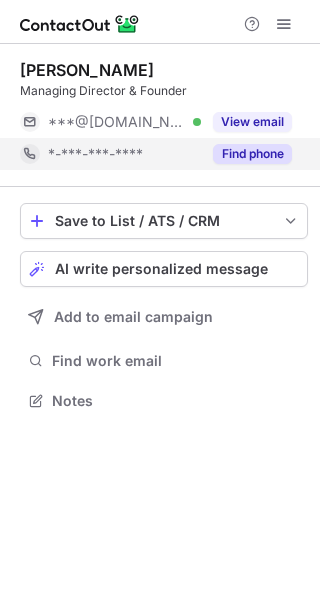 click on "Find phone" at bounding box center (252, 154) 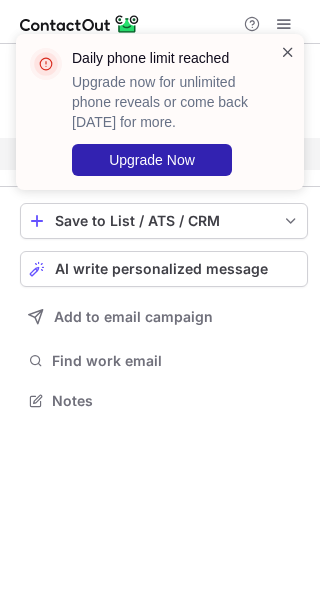 click at bounding box center [288, 52] 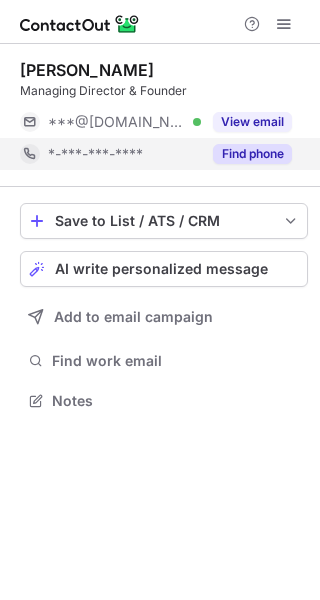 click at bounding box center (284, 24) 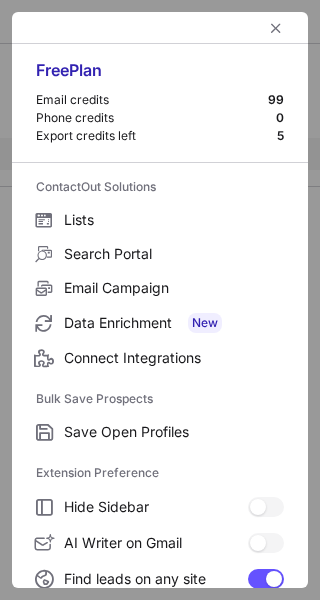 scroll, scrollTop: 232, scrollLeft: 0, axis: vertical 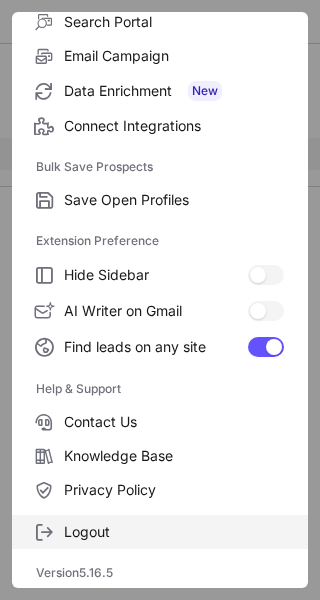 click on "Logout" at bounding box center [174, 532] 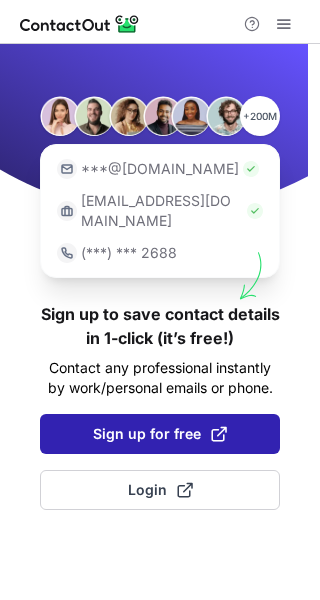 click on "Sign up for free" at bounding box center [160, 434] 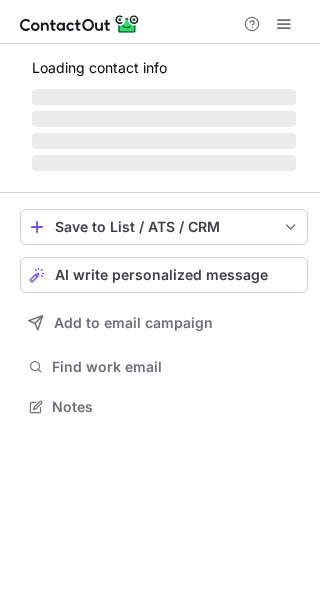 scroll, scrollTop: 0, scrollLeft: 0, axis: both 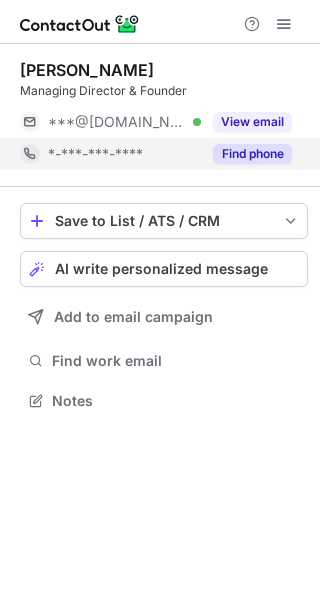 click on "Find phone" at bounding box center [252, 154] 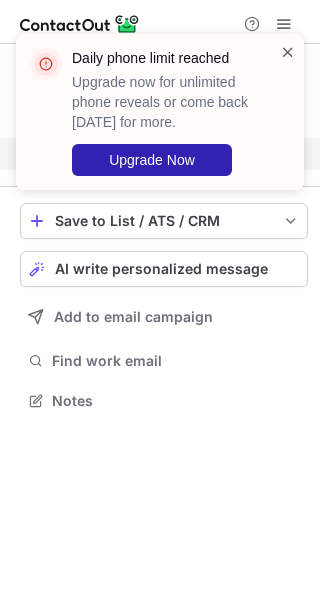 click at bounding box center [288, 52] 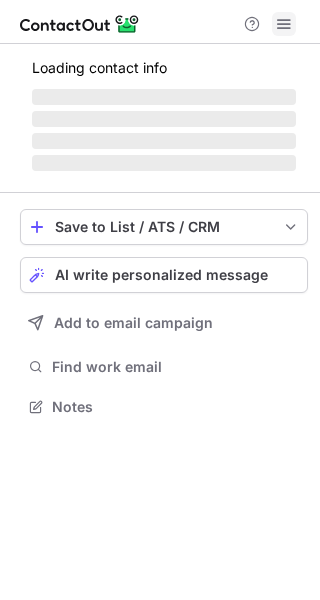 scroll, scrollTop: 0, scrollLeft: 0, axis: both 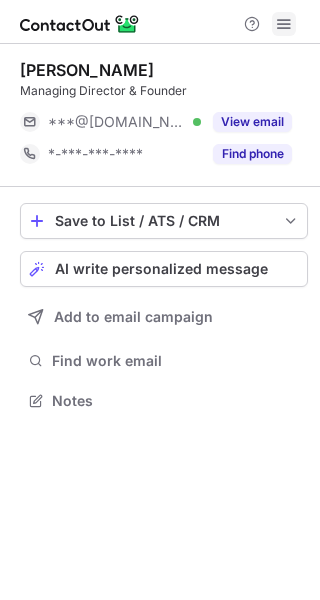 click at bounding box center [284, 24] 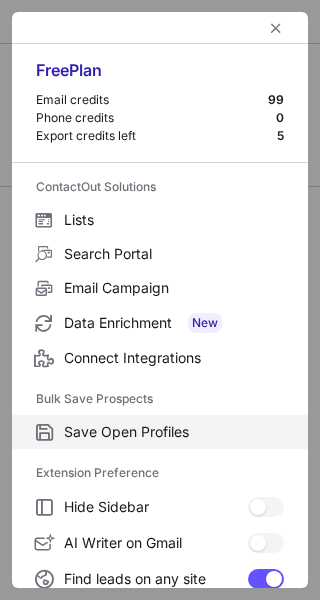 scroll, scrollTop: 232, scrollLeft: 0, axis: vertical 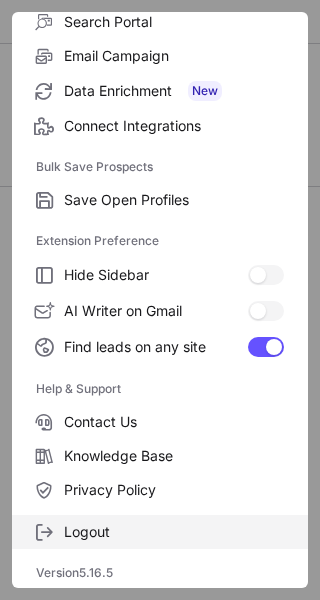 click on "Logout" at bounding box center (174, 532) 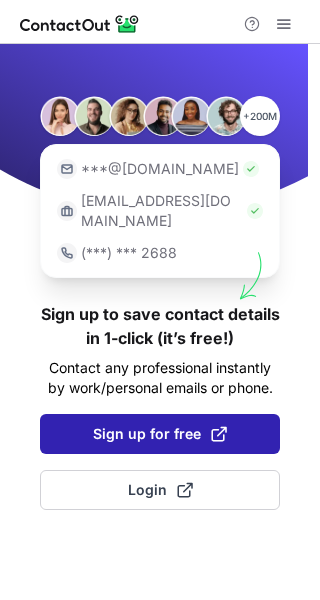 click on "Sign up for free" at bounding box center (160, 434) 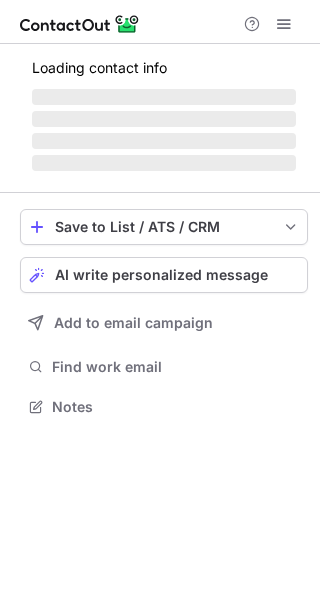 scroll, scrollTop: 0, scrollLeft: 0, axis: both 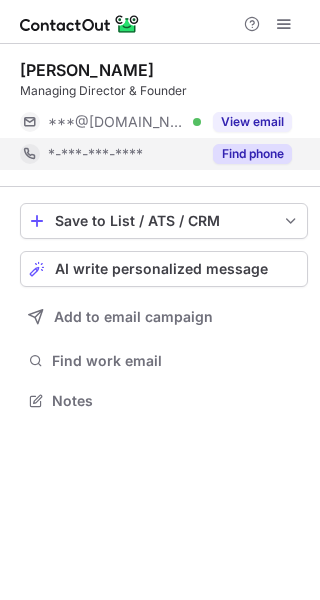 click on "Find phone" at bounding box center [252, 154] 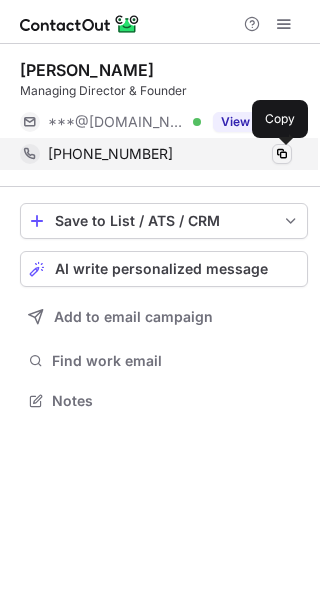 click at bounding box center (282, 154) 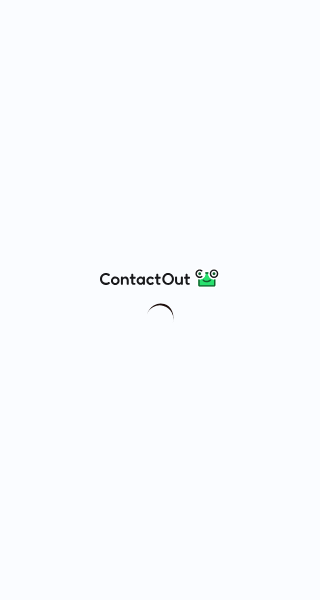 scroll, scrollTop: 0, scrollLeft: 0, axis: both 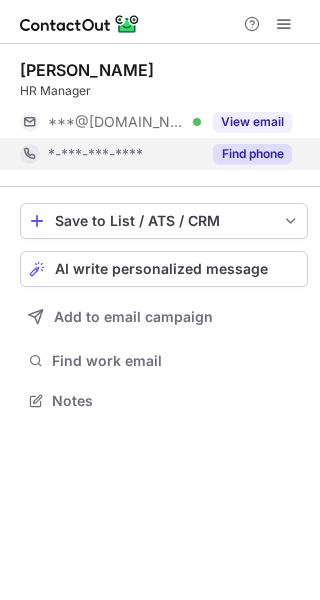 click on "Find phone" at bounding box center (252, 154) 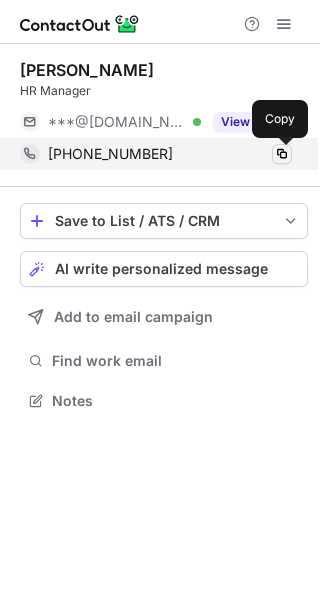 click at bounding box center [282, 154] 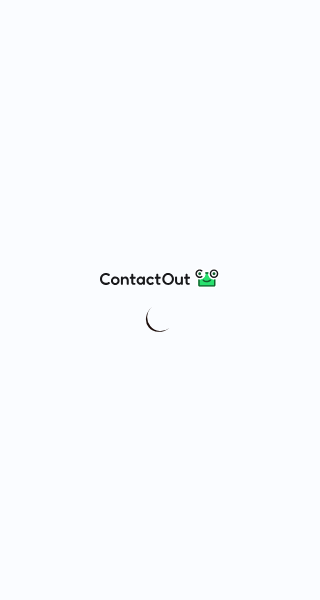 scroll, scrollTop: 0, scrollLeft: 0, axis: both 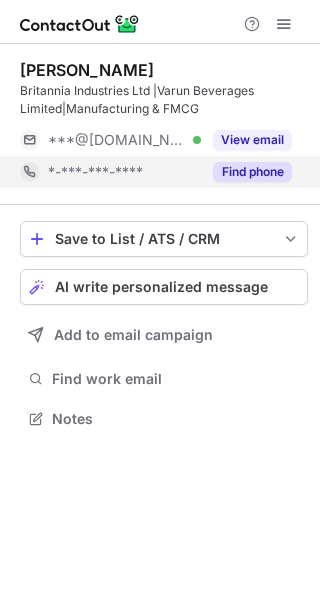 click on "Find phone" at bounding box center (252, 172) 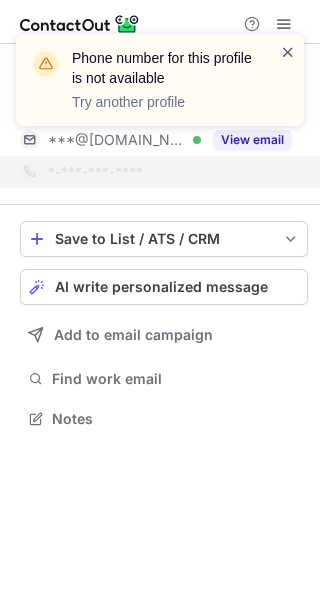click at bounding box center [288, 52] 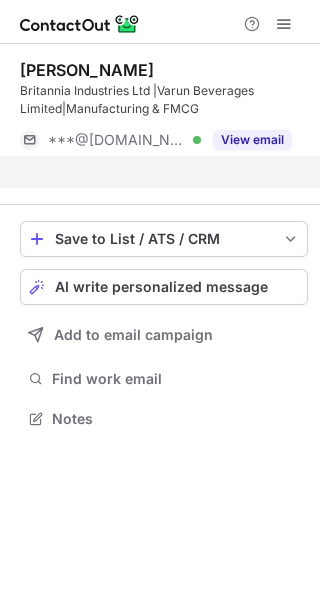 scroll, scrollTop: 372, scrollLeft: 320, axis: both 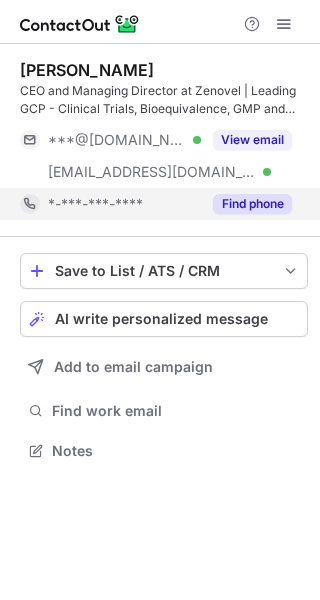 click on "Find phone" at bounding box center [252, 204] 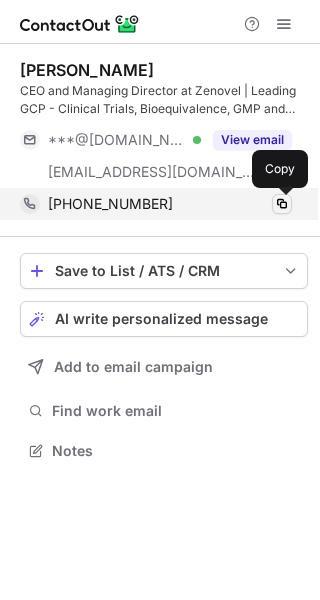 click at bounding box center [282, 204] 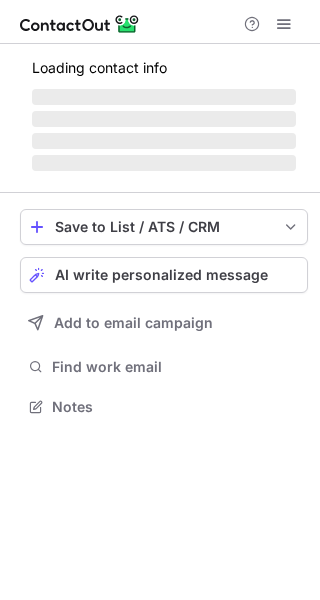 scroll, scrollTop: 0, scrollLeft: 0, axis: both 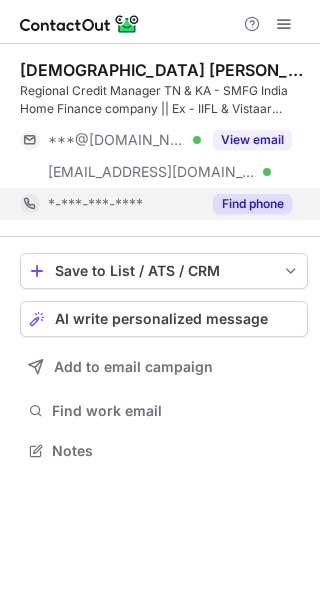 click on "Find phone" at bounding box center [252, 204] 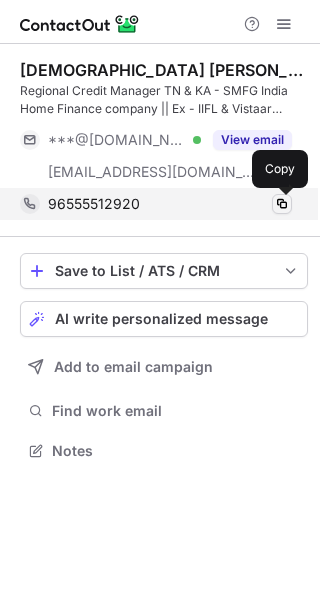 click at bounding box center (282, 204) 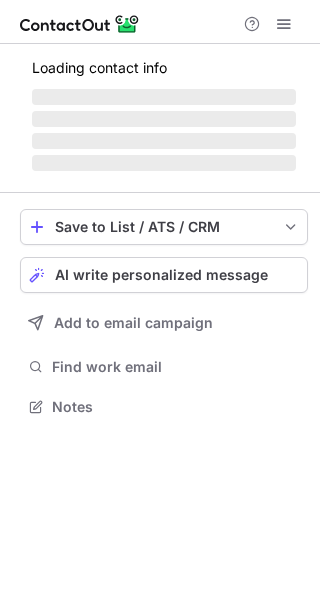 scroll, scrollTop: 0, scrollLeft: 0, axis: both 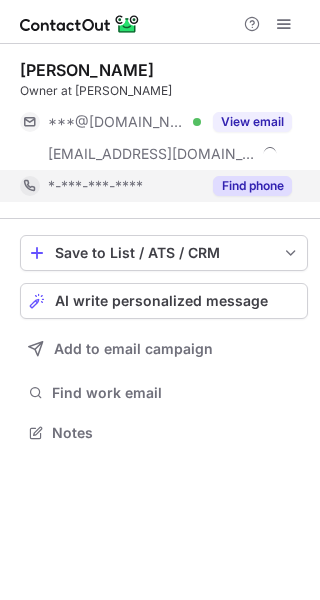 click on "Find phone" at bounding box center (252, 186) 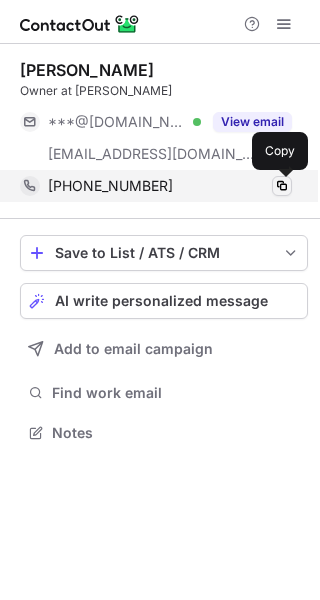 click at bounding box center (282, 186) 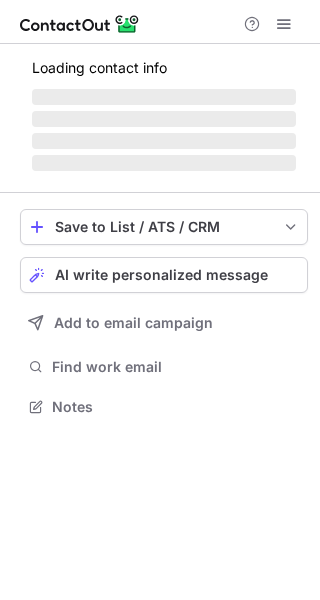 scroll, scrollTop: 0, scrollLeft: 0, axis: both 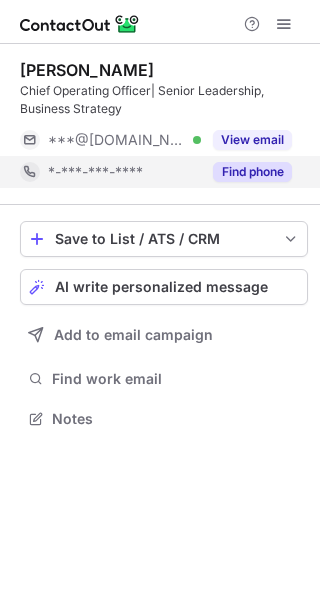 click on "Find phone" at bounding box center (252, 172) 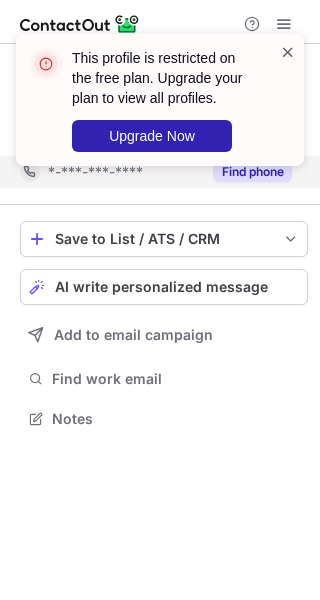 click at bounding box center (288, 52) 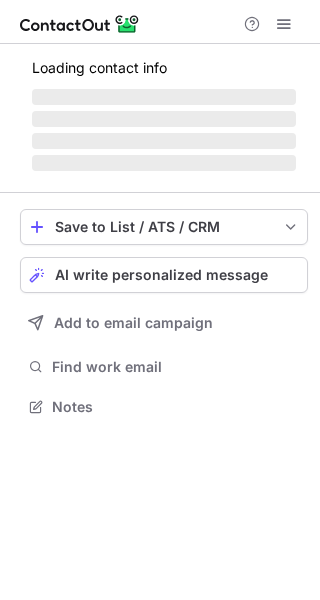 scroll, scrollTop: 0, scrollLeft: 0, axis: both 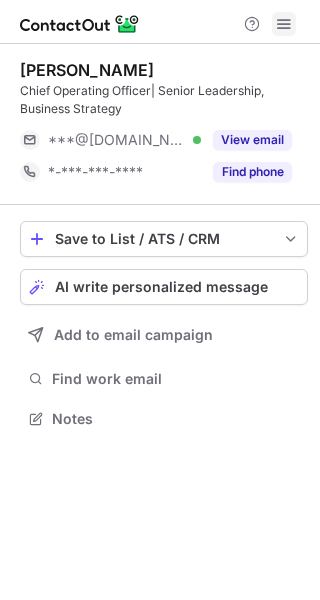 click at bounding box center [284, 24] 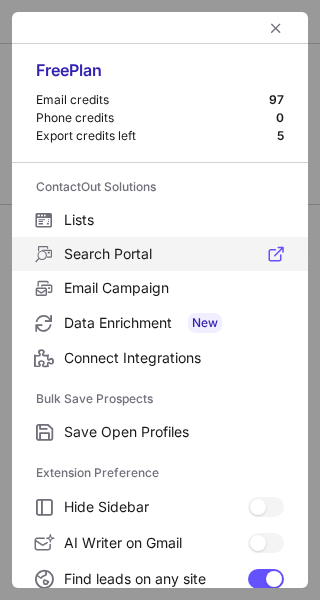 scroll, scrollTop: 232, scrollLeft: 0, axis: vertical 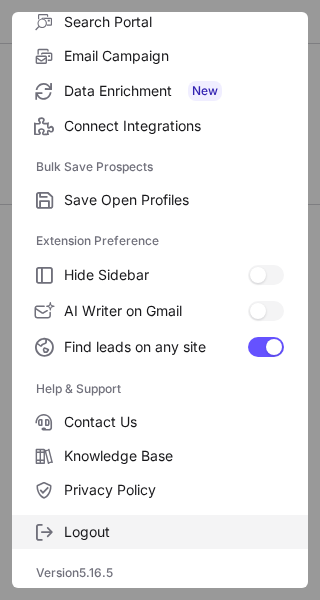 click on "Logout" at bounding box center [174, 532] 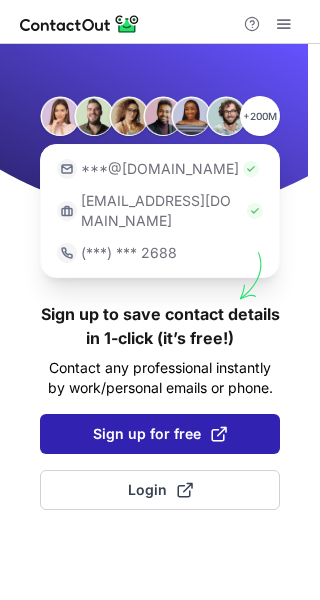click on "Sign up for free" at bounding box center (160, 434) 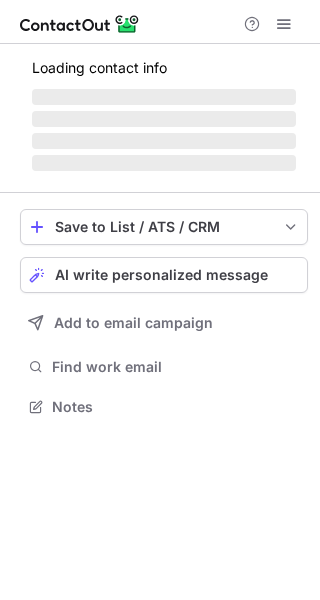 scroll, scrollTop: 0, scrollLeft: 0, axis: both 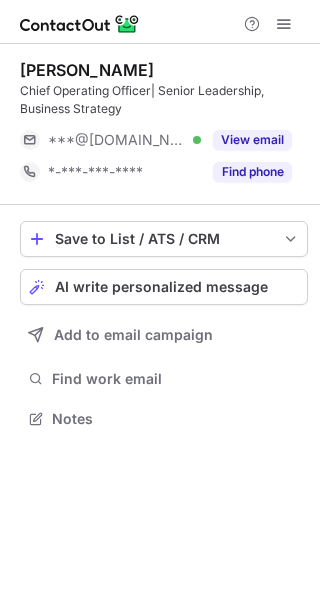 click at bounding box center (284, 24) 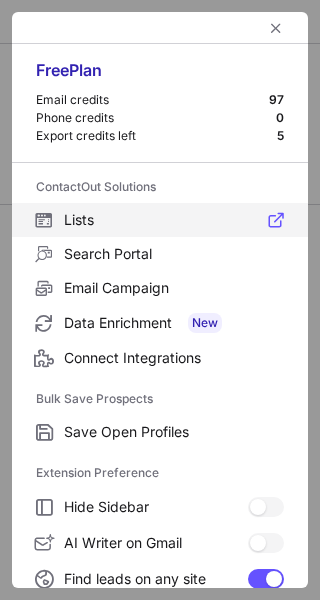 scroll, scrollTop: 232, scrollLeft: 0, axis: vertical 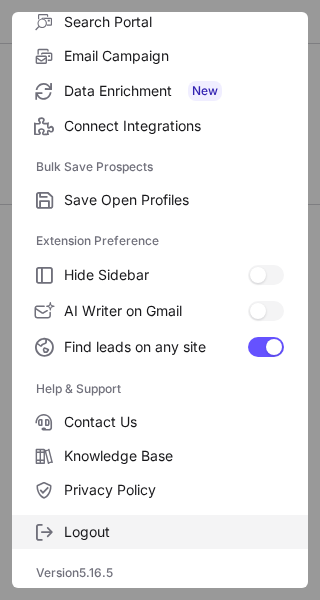 click on "Logout" at bounding box center (174, 532) 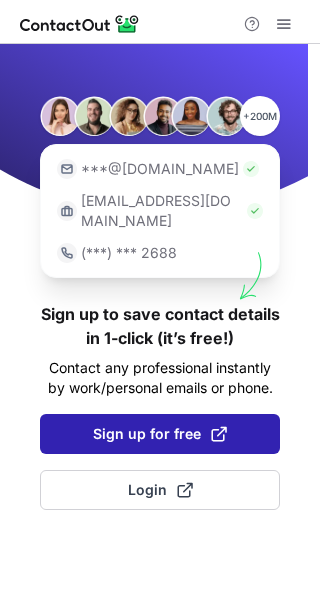 click on "Sign up for free" at bounding box center [160, 434] 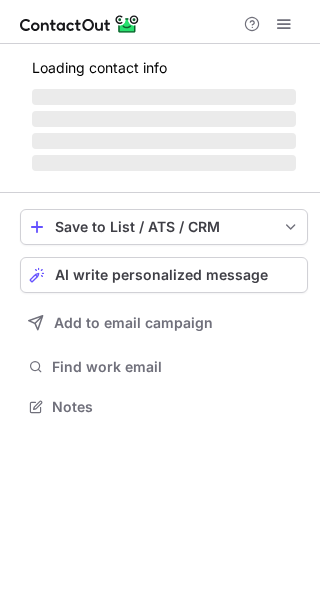 scroll, scrollTop: 0, scrollLeft: 0, axis: both 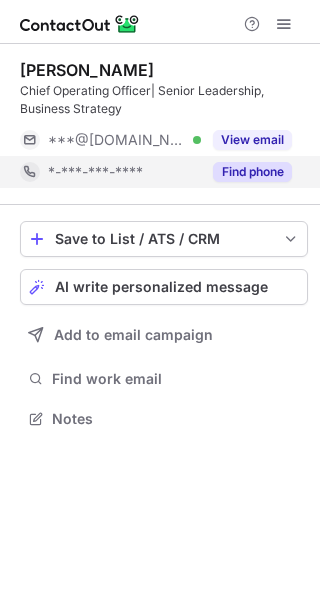 click on "Find phone" at bounding box center (252, 172) 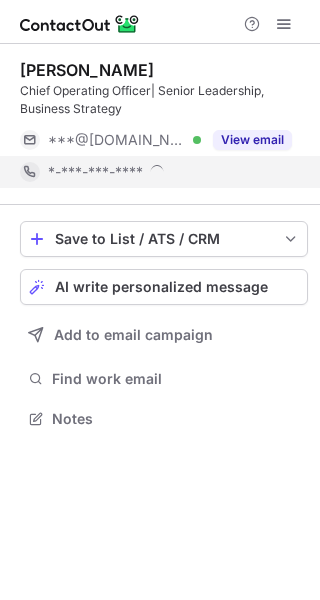 scroll, scrollTop: 10, scrollLeft: 10, axis: both 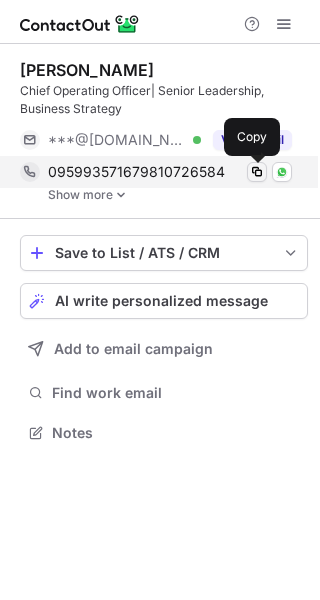click at bounding box center [257, 172] 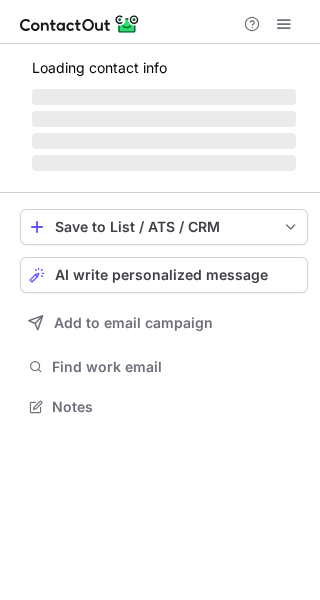 scroll, scrollTop: 0, scrollLeft: 0, axis: both 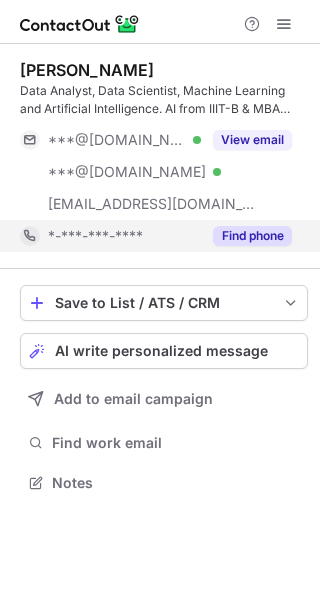 click on "Find phone" at bounding box center (252, 236) 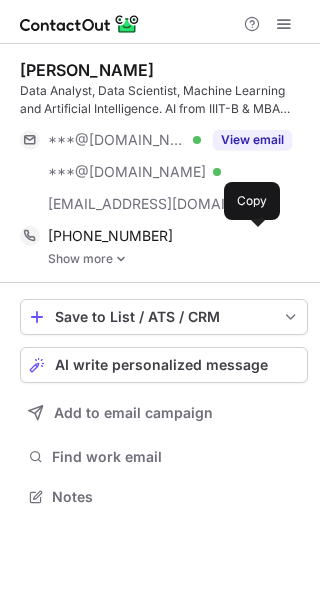 scroll, scrollTop: 10, scrollLeft: 10, axis: both 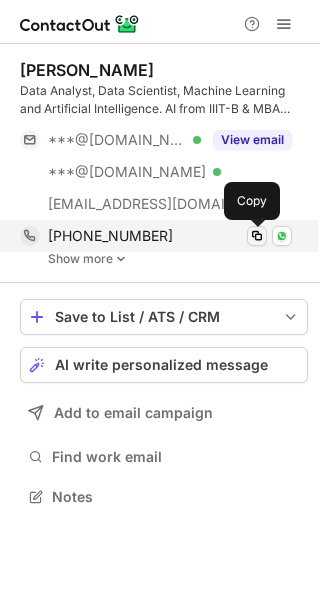 click at bounding box center [257, 236] 